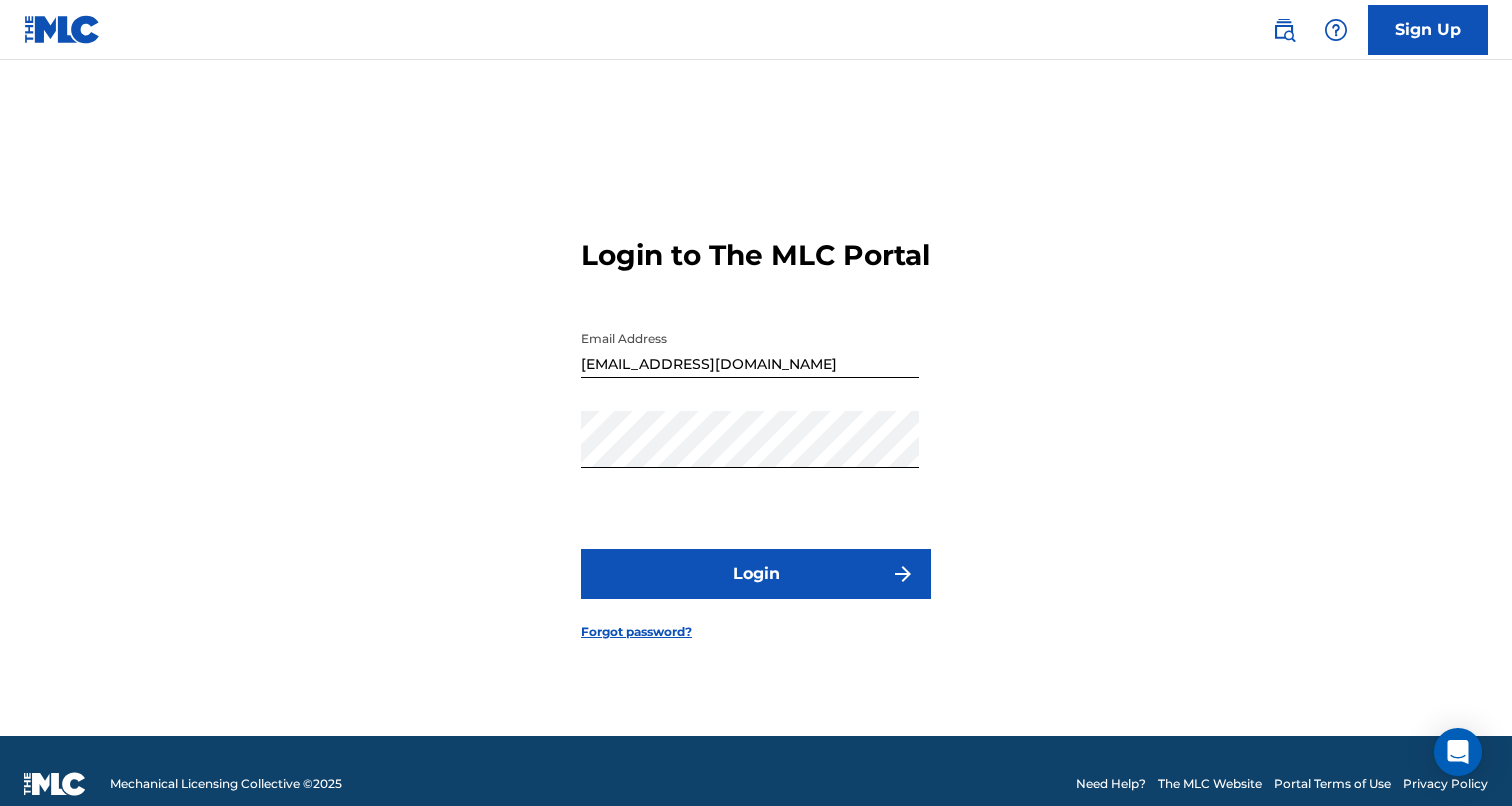 scroll, scrollTop: 0, scrollLeft: 0, axis: both 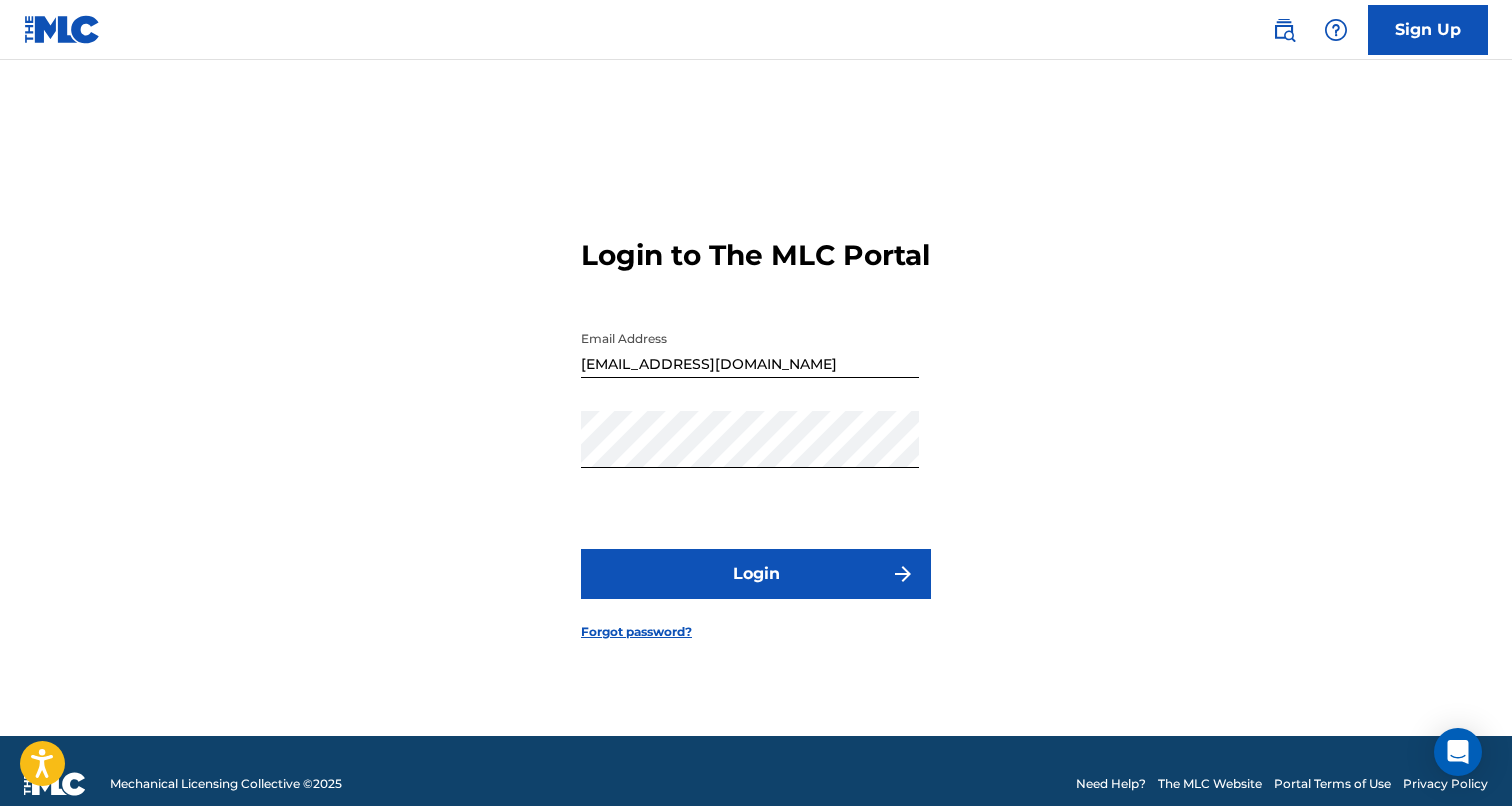 click on "Login" at bounding box center [756, 574] 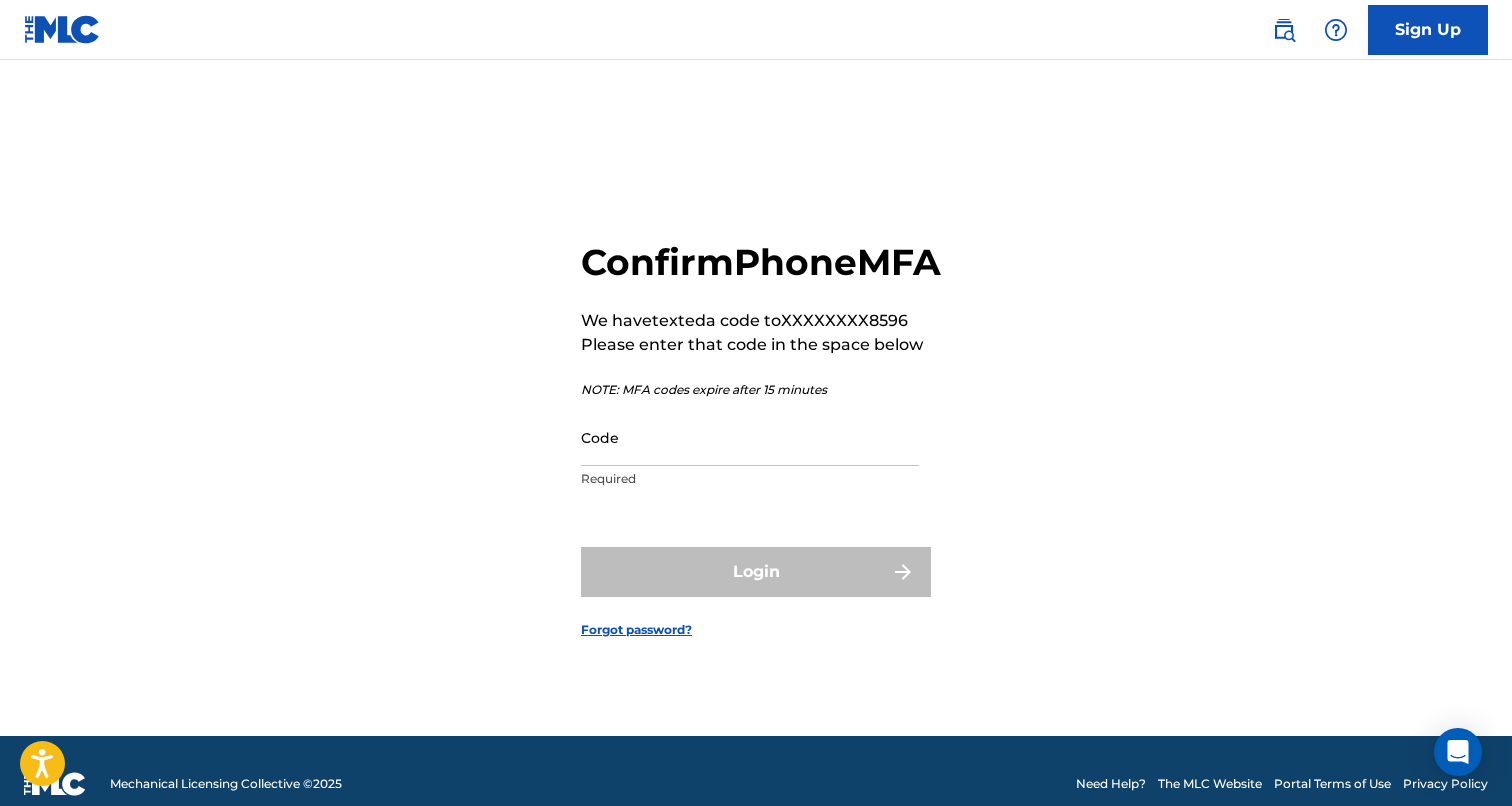 click on "Code" at bounding box center [750, 437] 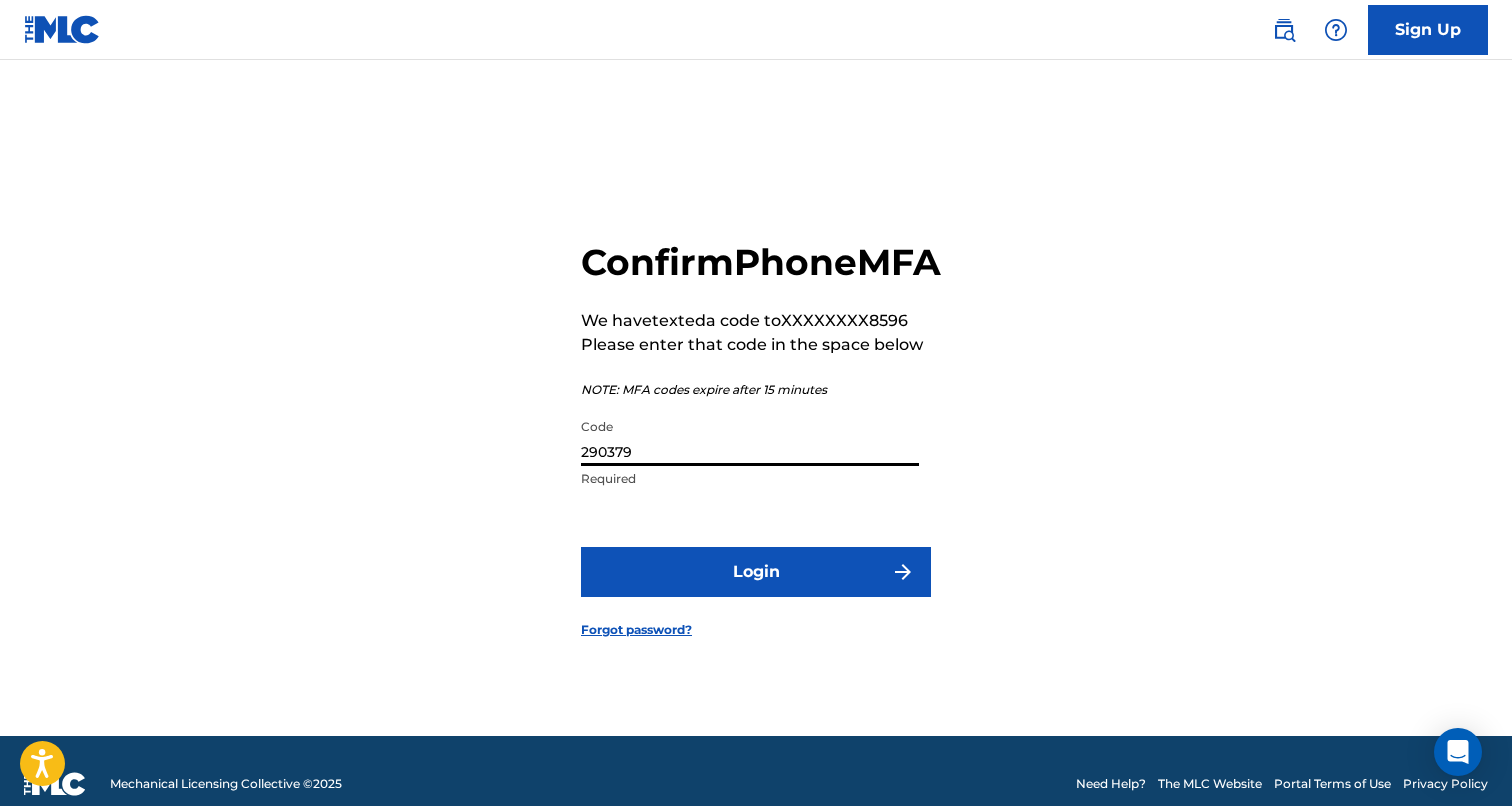 type on "290379" 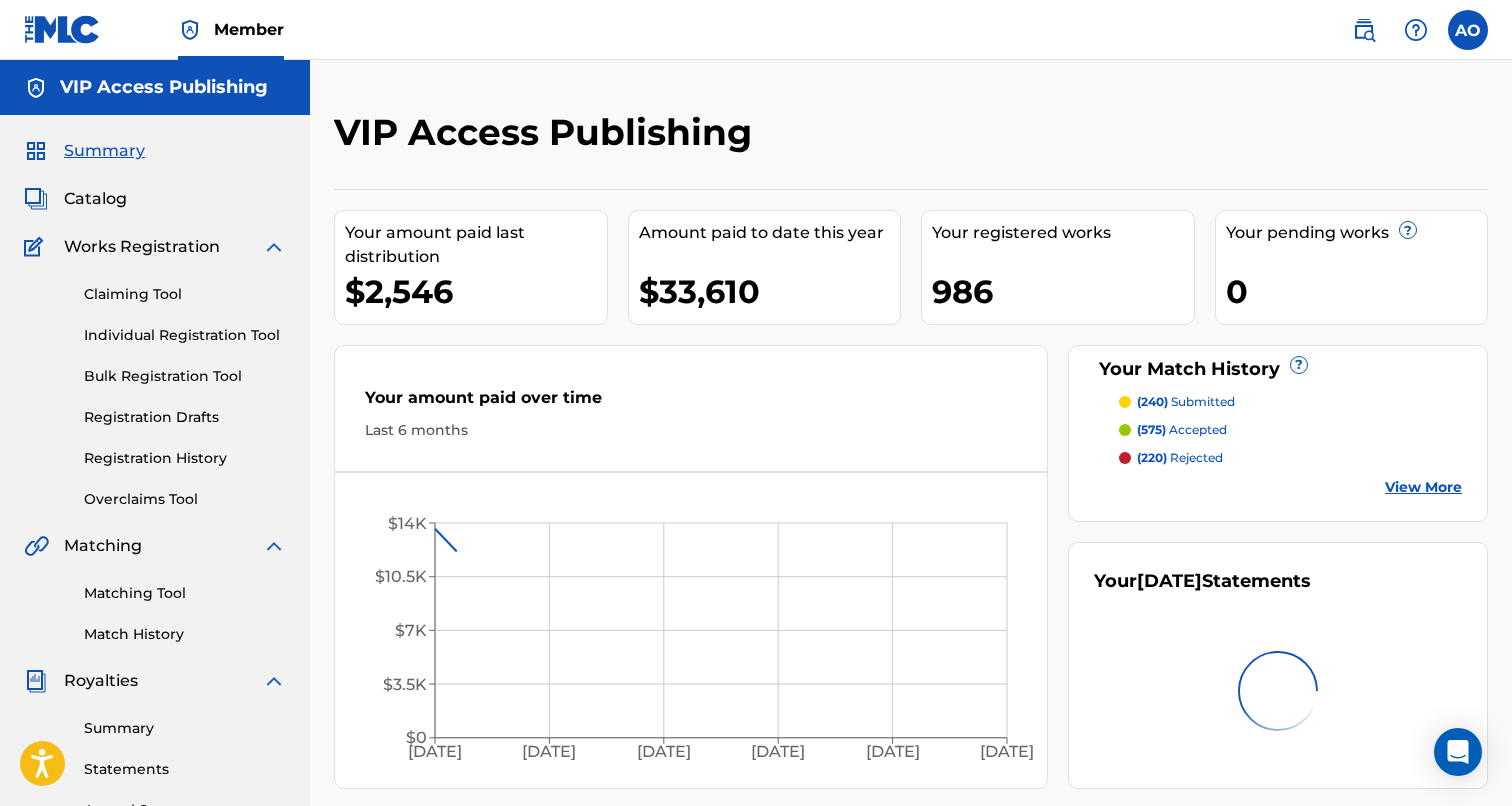 scroll, scrollTop: 0, scrollLeft: 0, axis: both 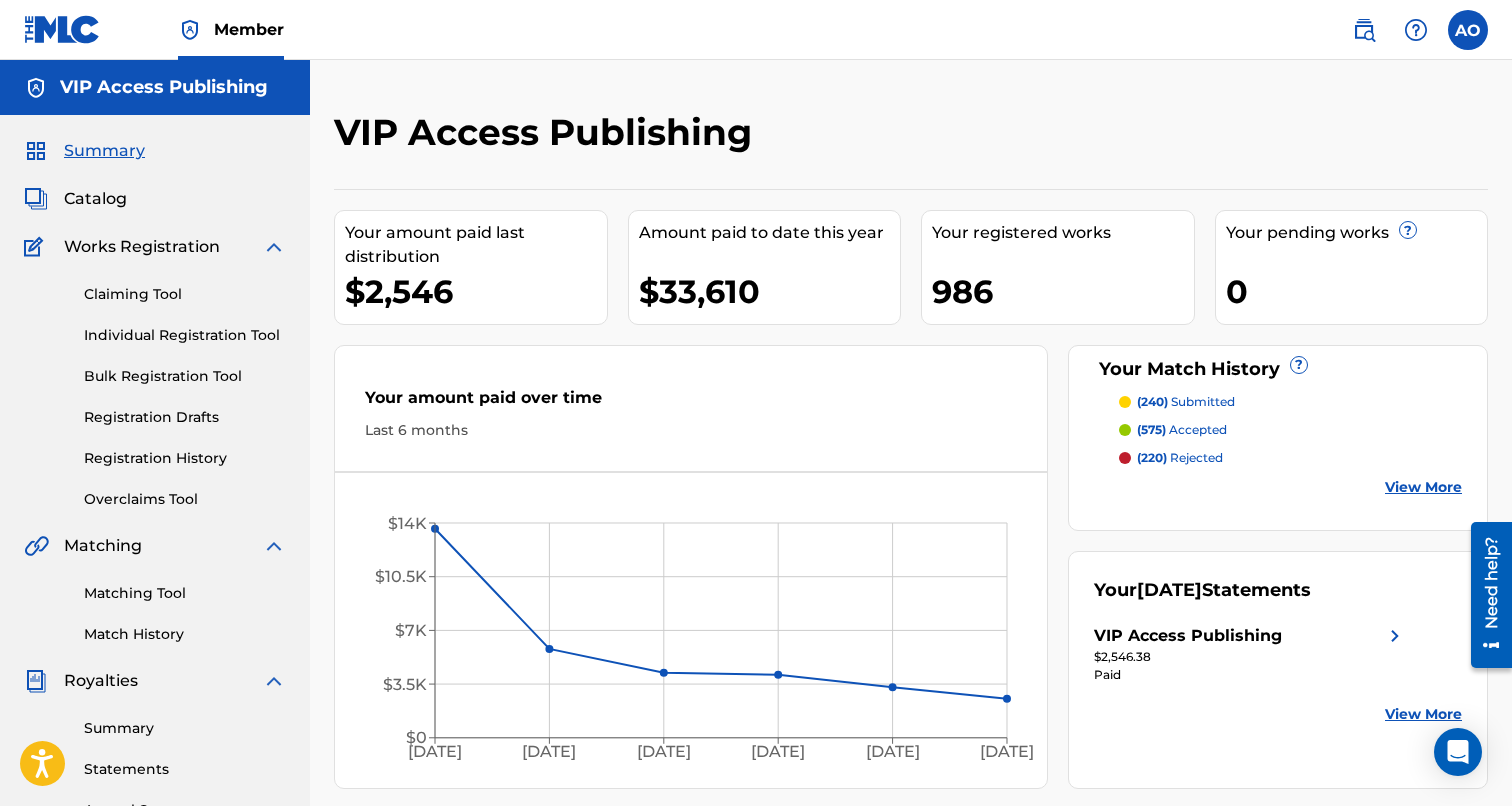 click on "Statements" at bounding box center [185, 769] 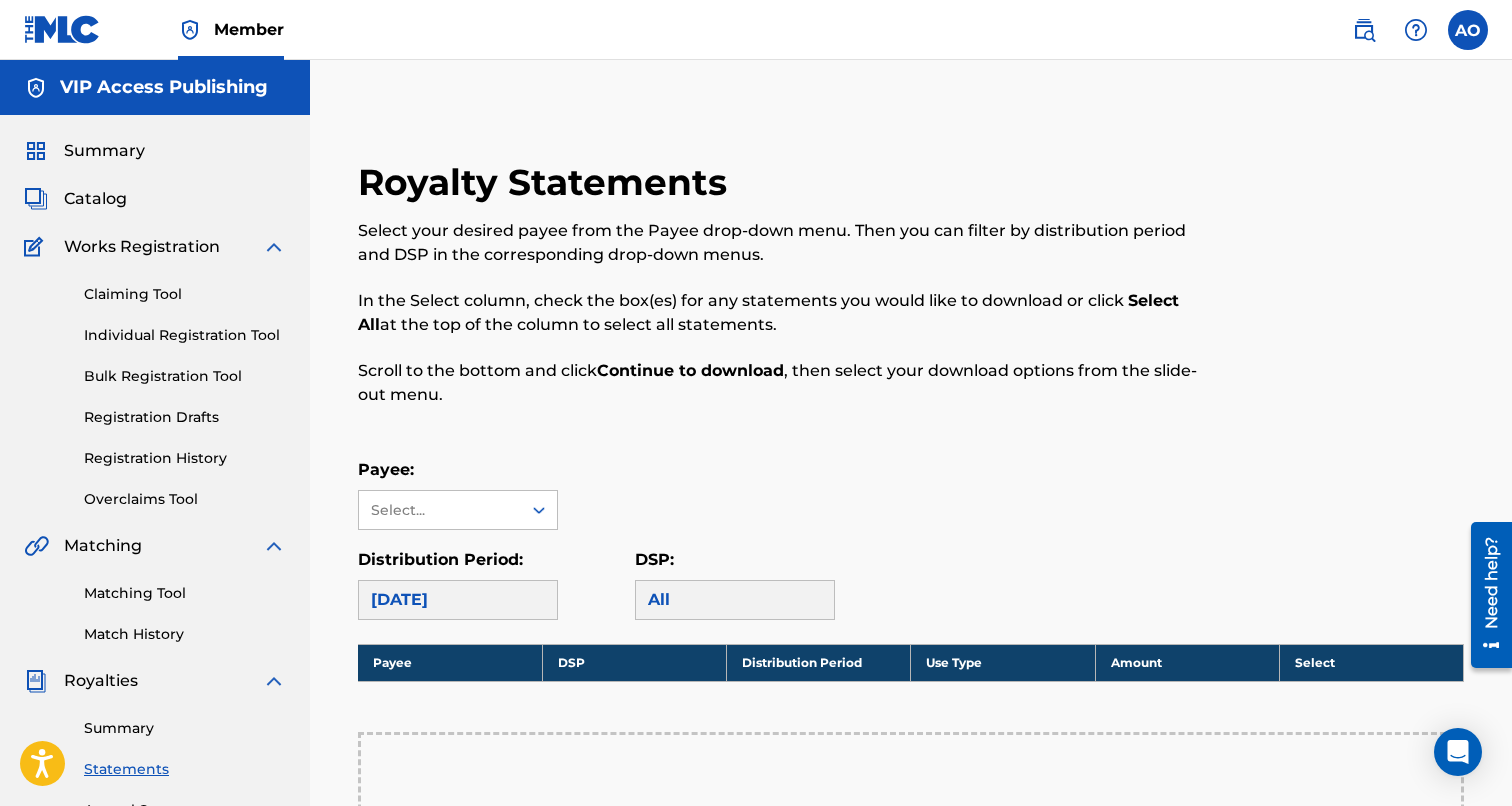 click on "Summary" at bounding box center [185, 728] 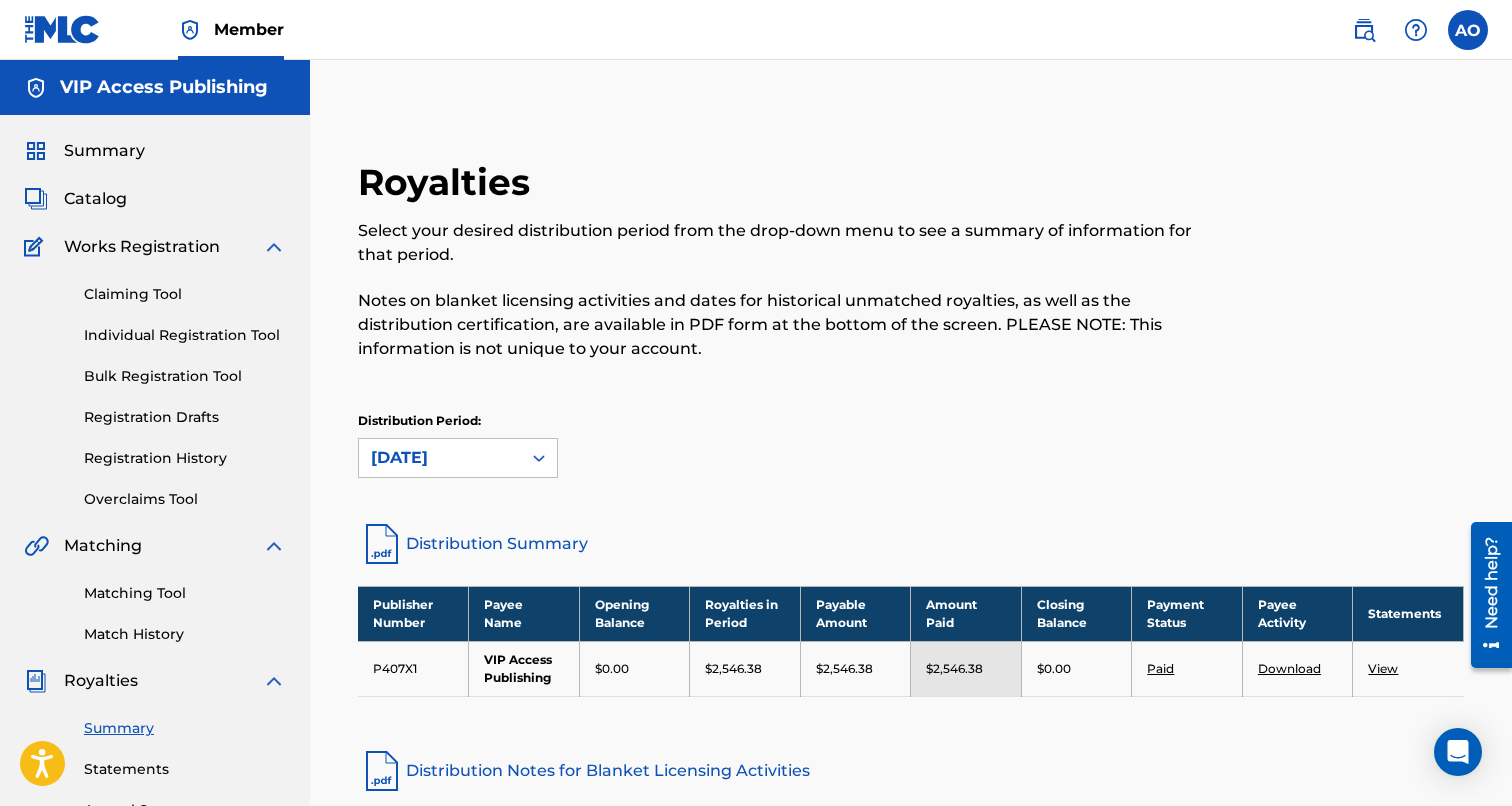 click on "Summary" at bounding box center [104, 151] 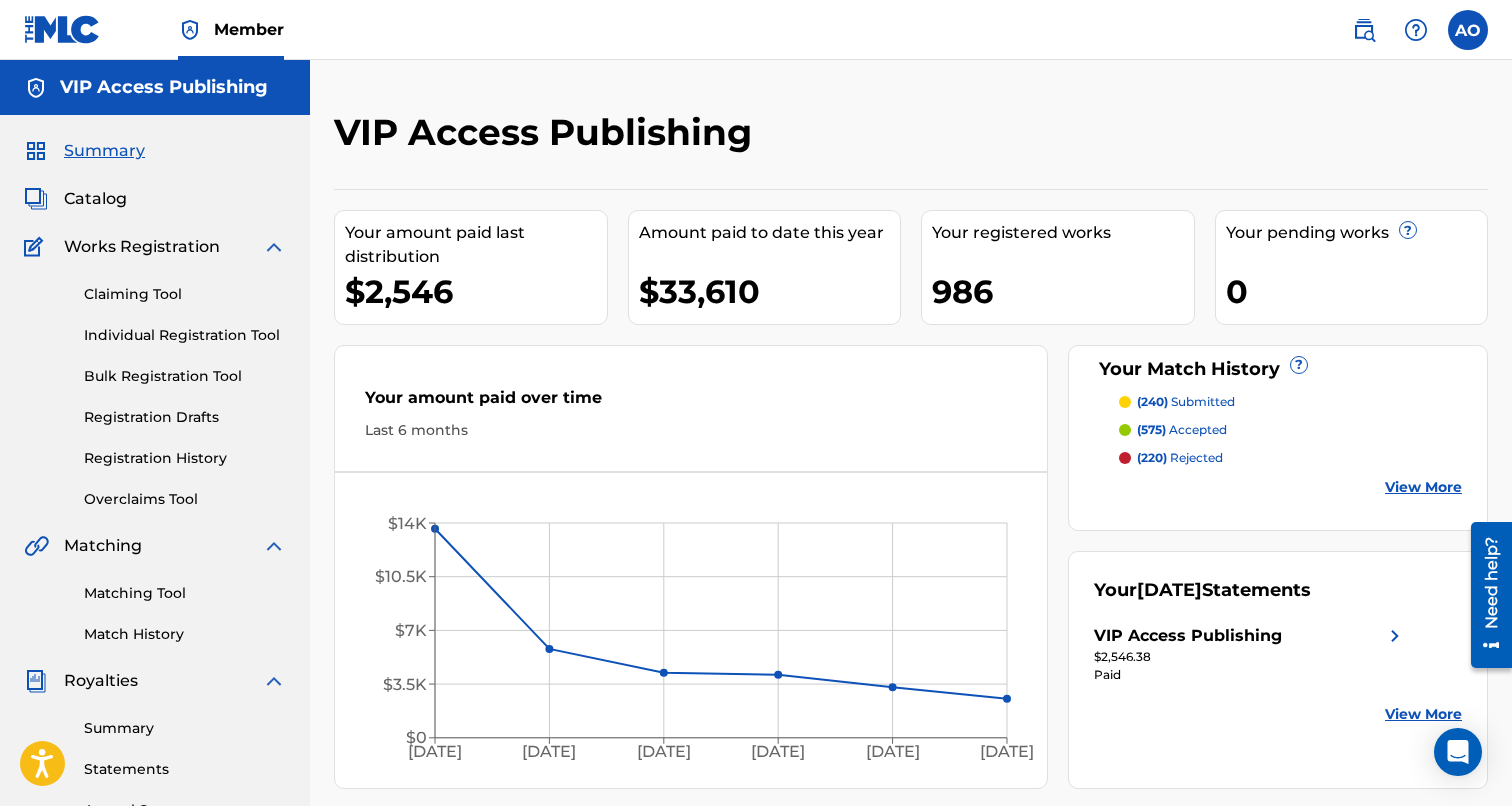 click on "Catalog" at bounding box center (95, 199) 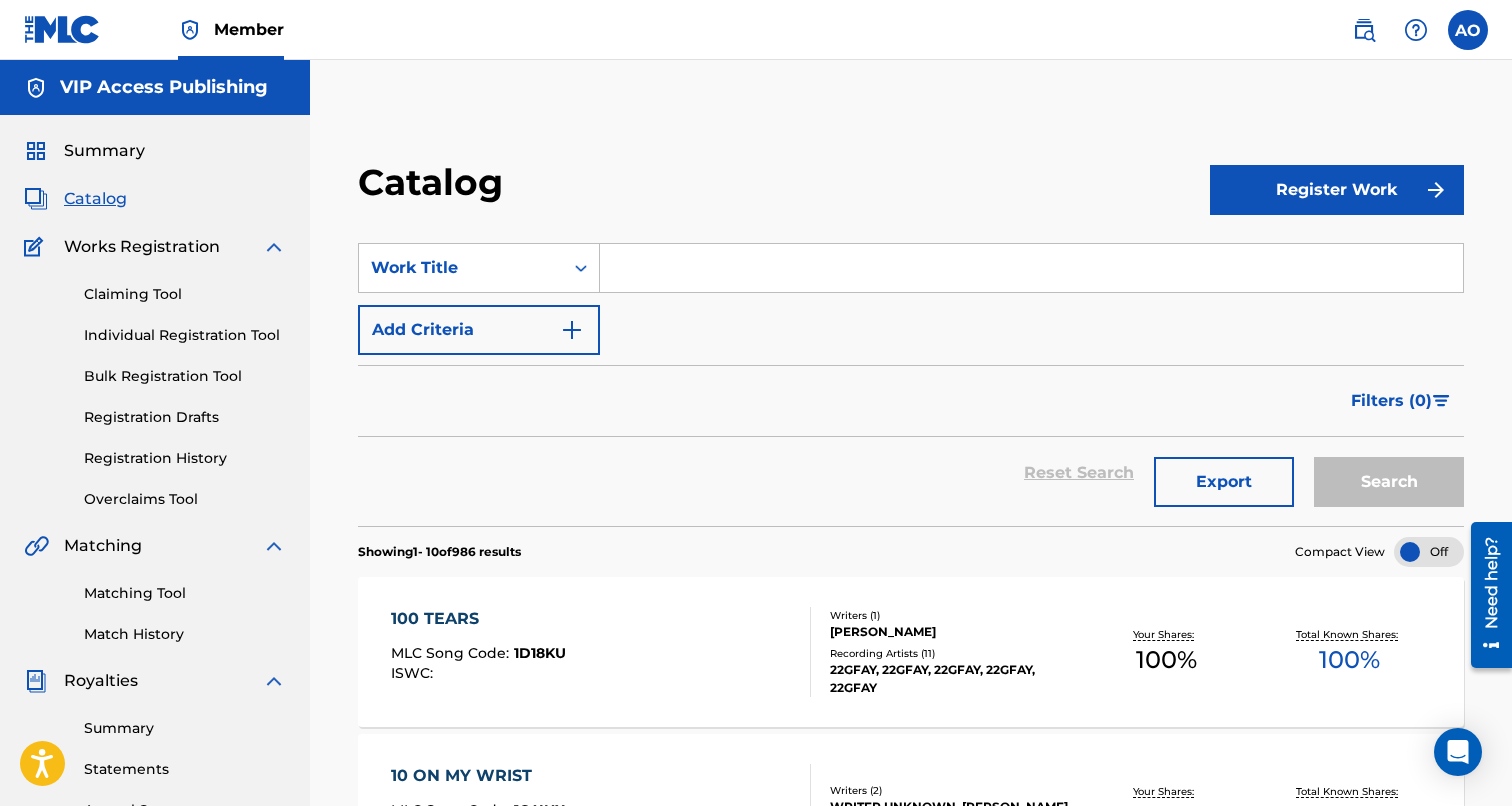 click on "Statements" at bounding box center [185, 769] 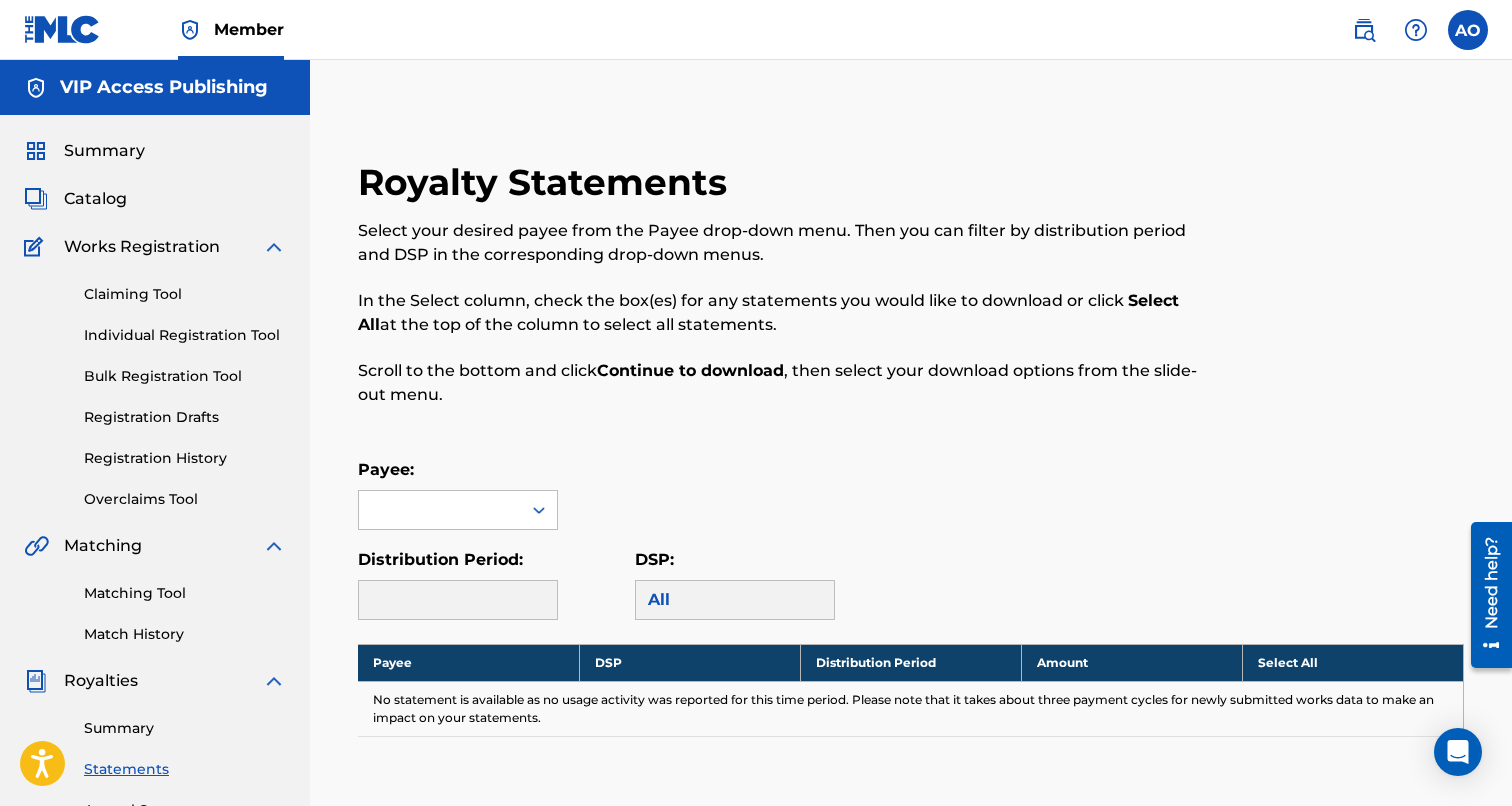 click on "Summary" at bounding box center [185, 728] 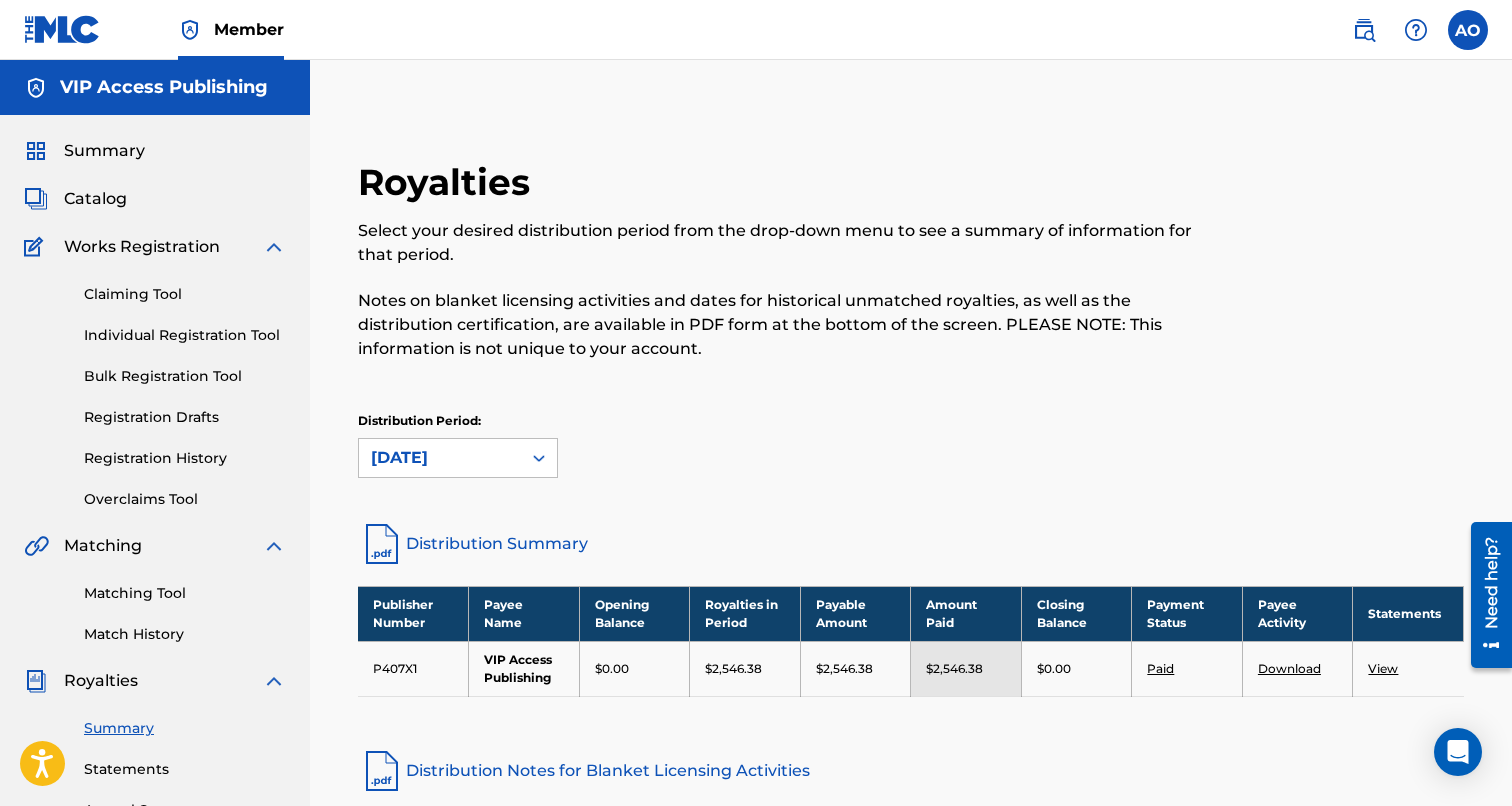 click on "Statements" at bounding box center (185, 769) 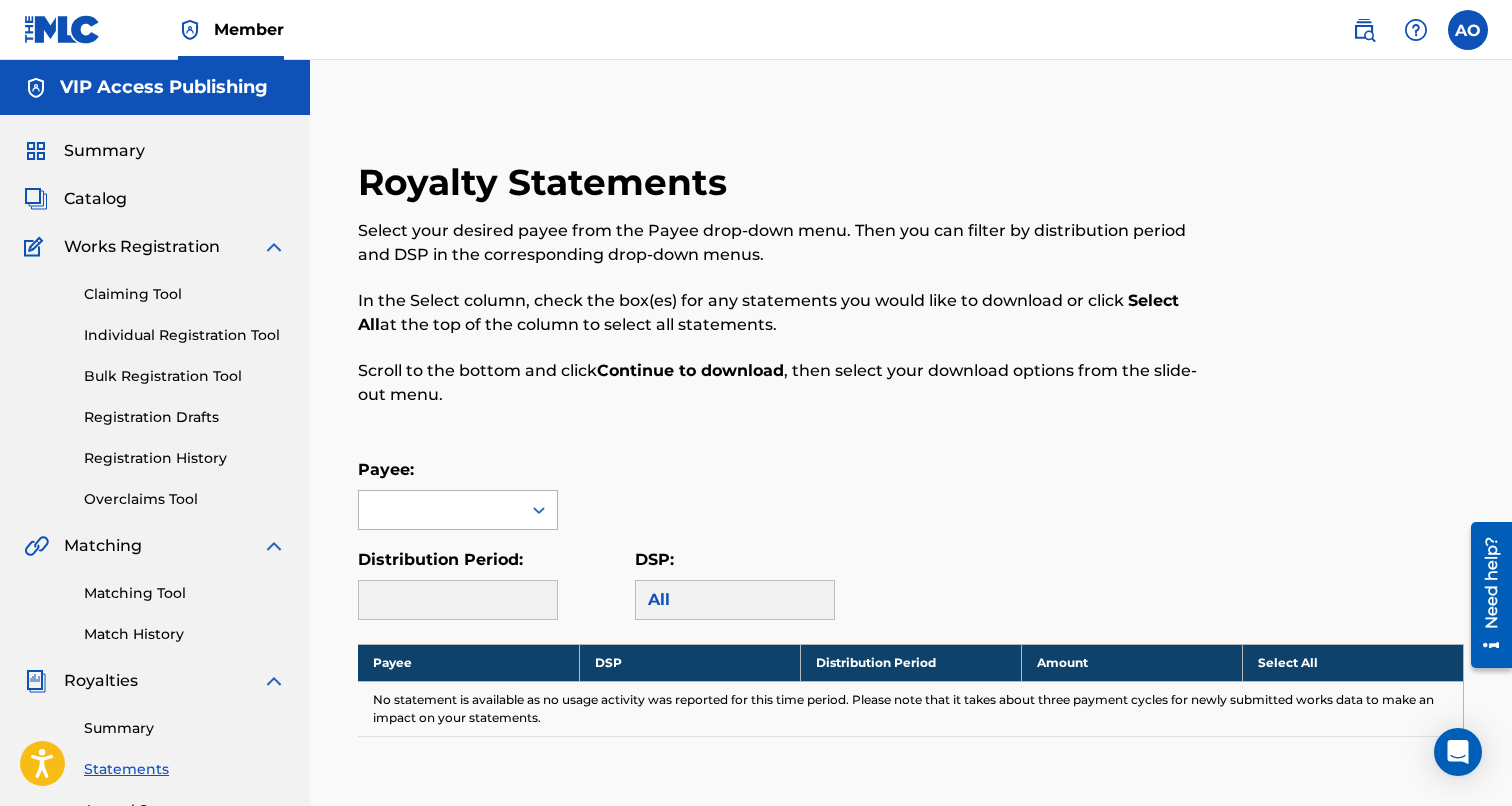 click at bounding box center [440, 510] 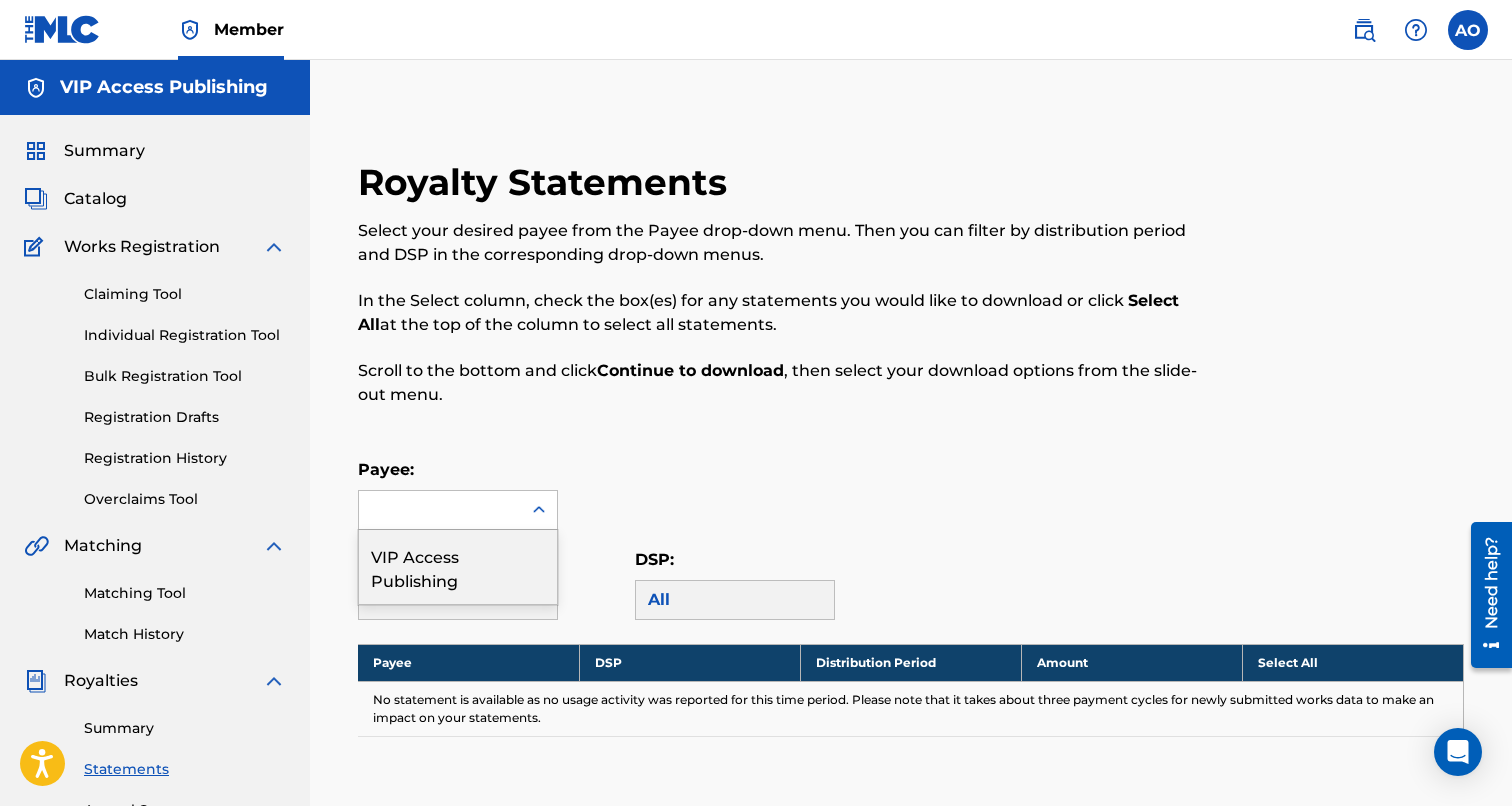 click on "VIP Access Publishing" at bounding box center [458, 567] 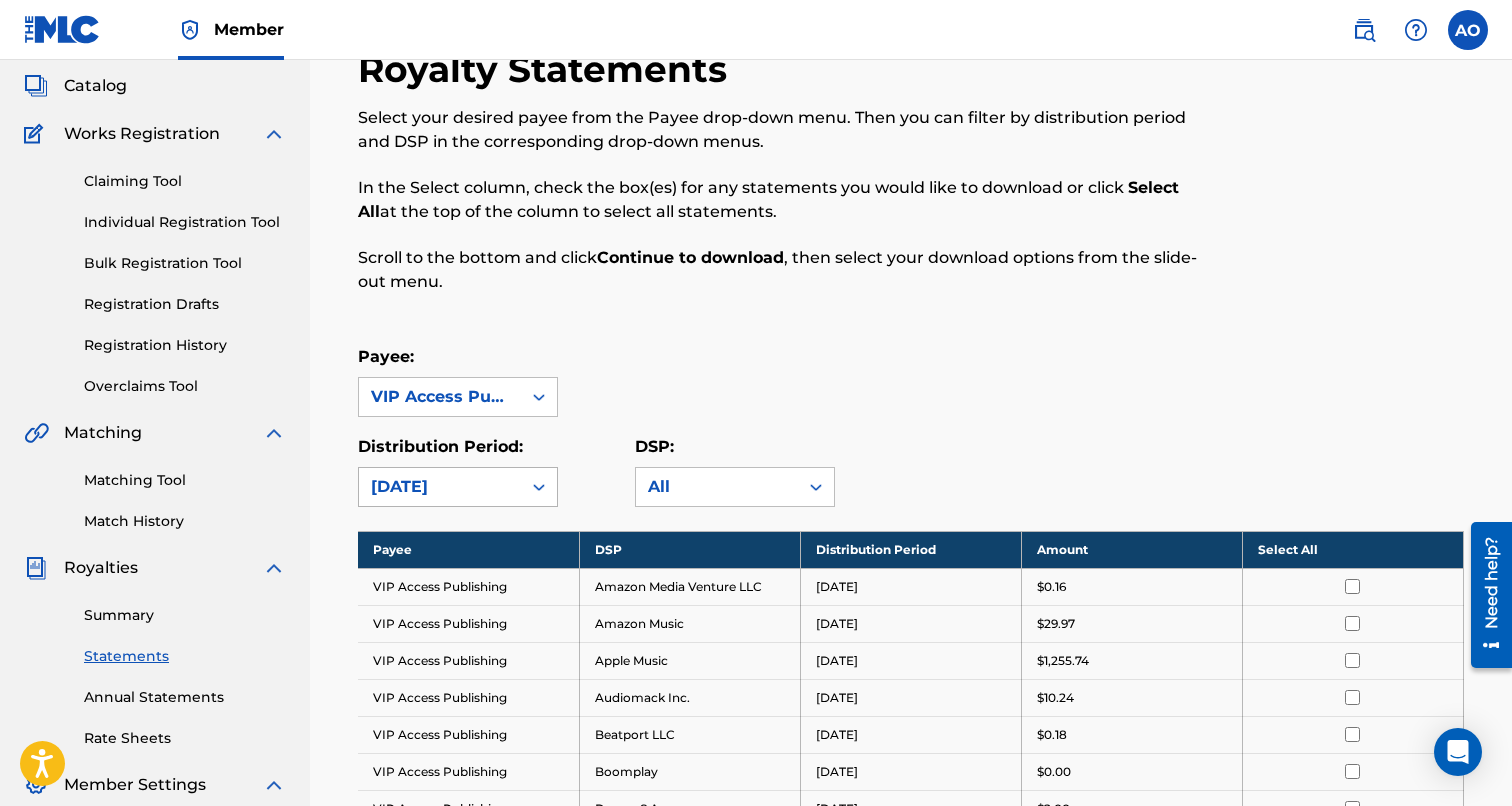 click on "[DATE]" at bounding box center (458, 487) 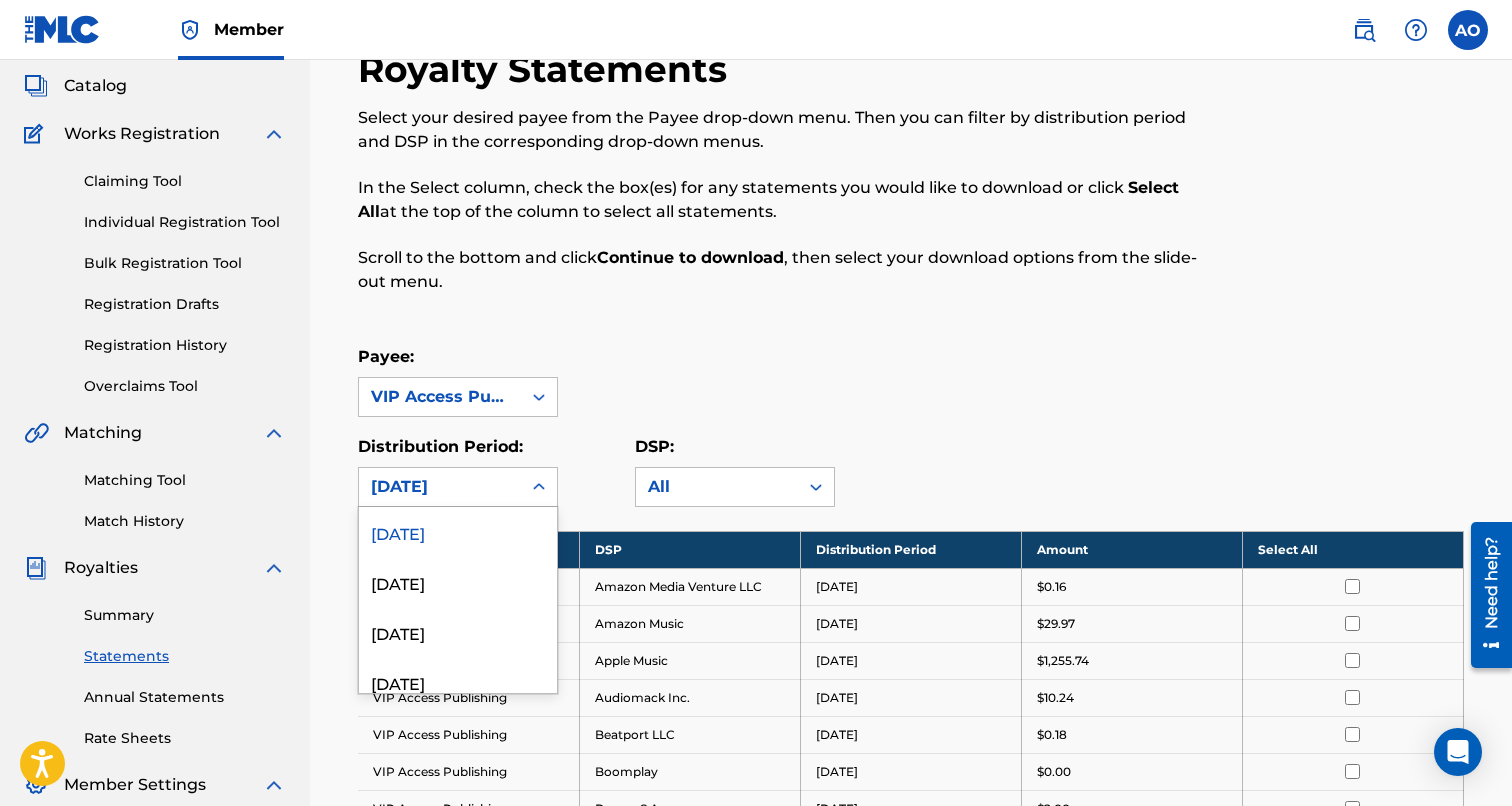scroll, scrollTop: 115, scrollLeft: 0, axis: vertical 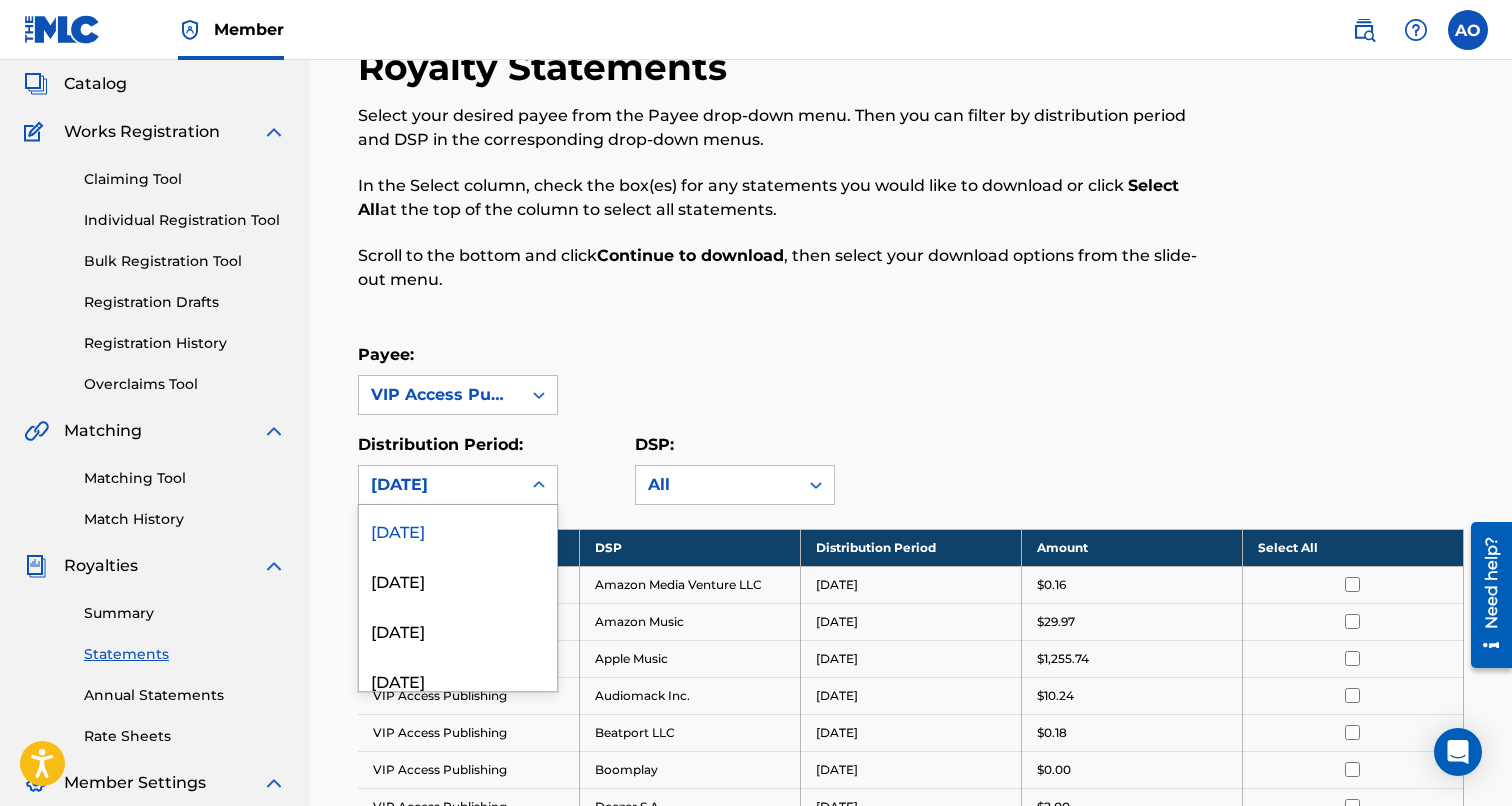 click on "Payee: VIP Access Publishing" at bounding box center [911, 379] 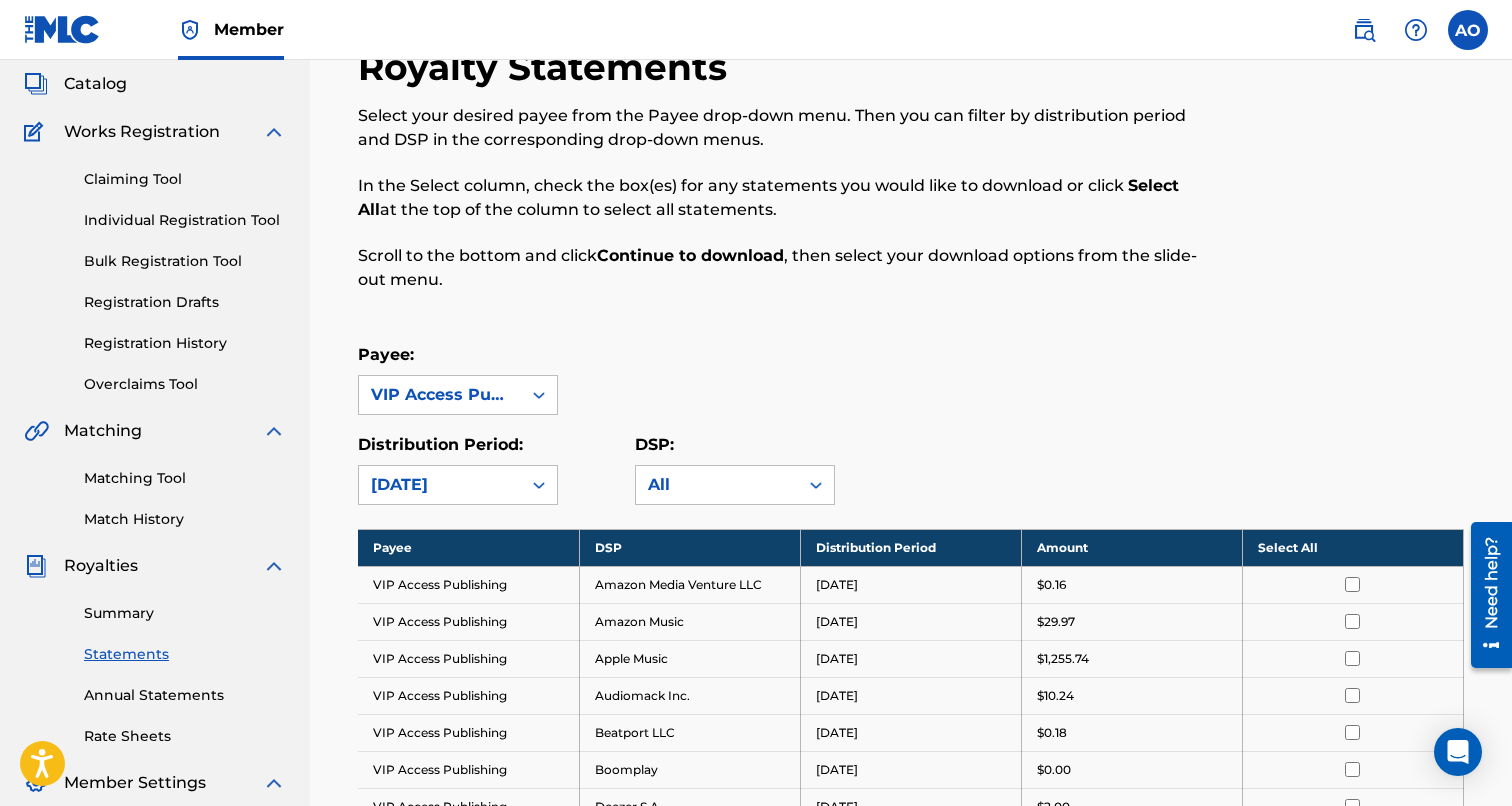click on "Summary" at bounding box center [185, 613] 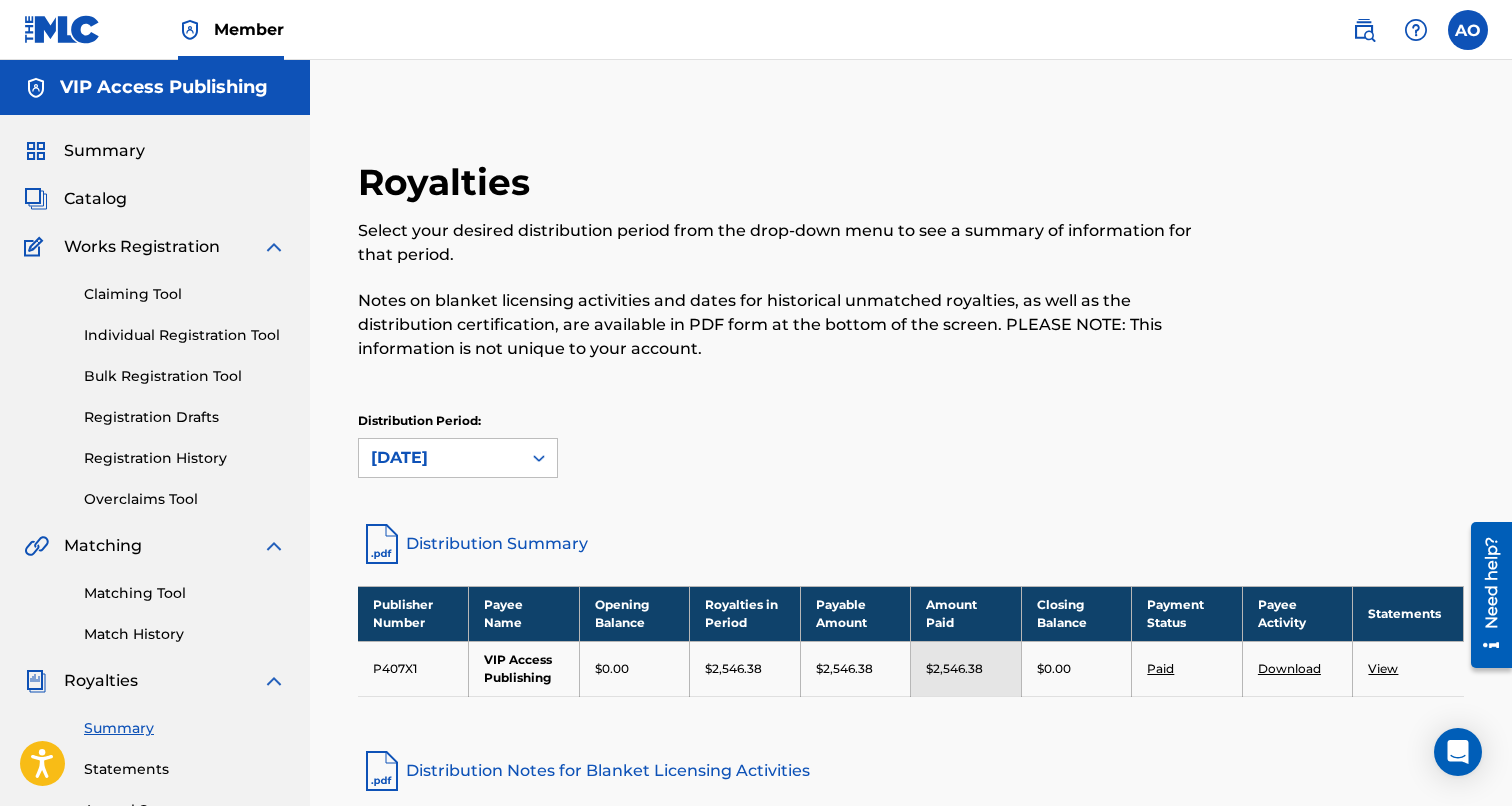 click on "Summary Catalog Works Registration Claiming Tool Individual Registration Tool Bulk Registration Tool Registration Drafts Registration History Overclaims Tool Matching Matching Tool Match History Royalties Summary Statements Annual Statements Rate Sheets Member Settings Banking Information Member Information User Permissions Contact Information Member Benefits" at bounding box center [155, 629] 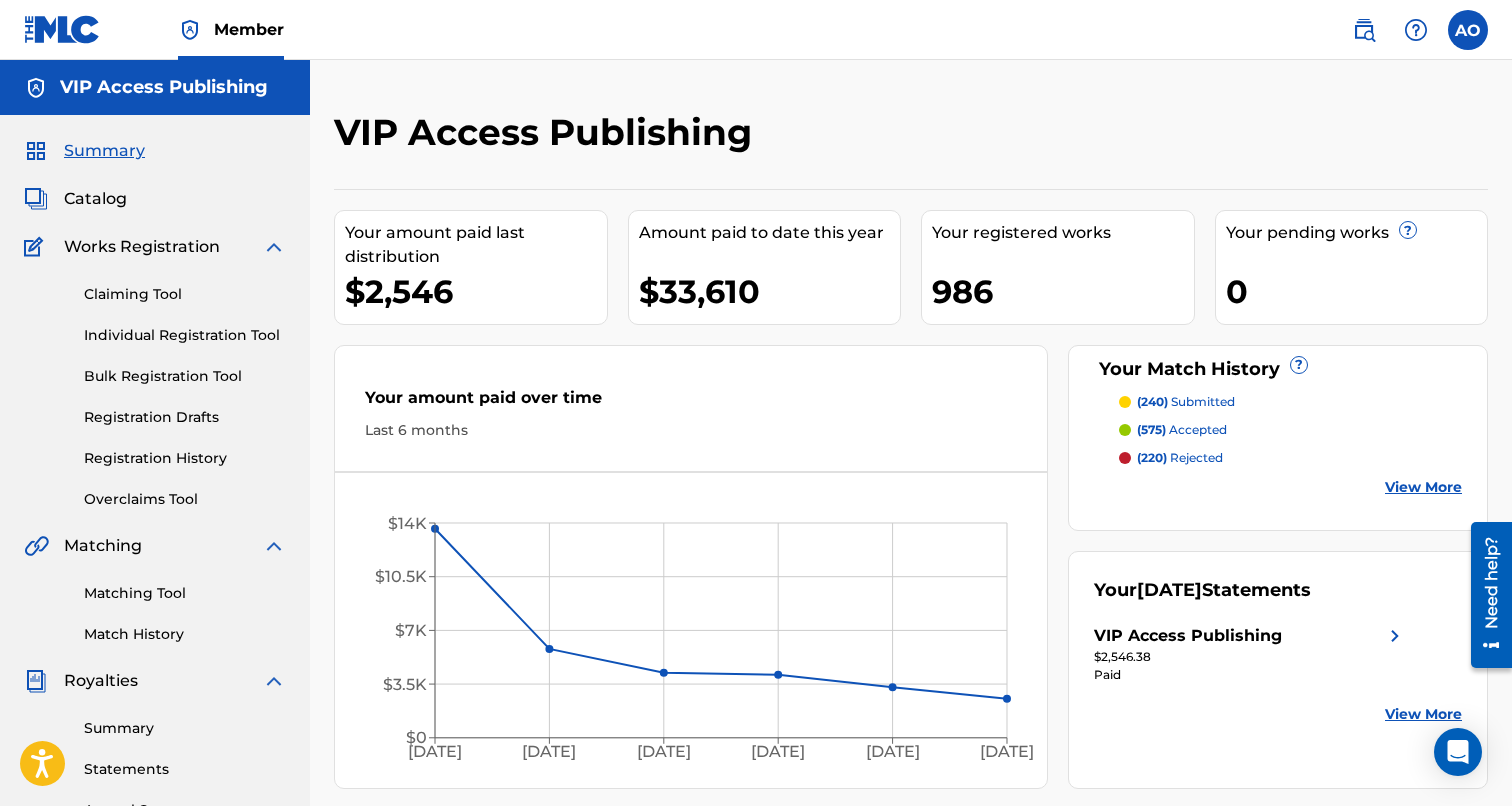 click at bounding box center [1468, 30] 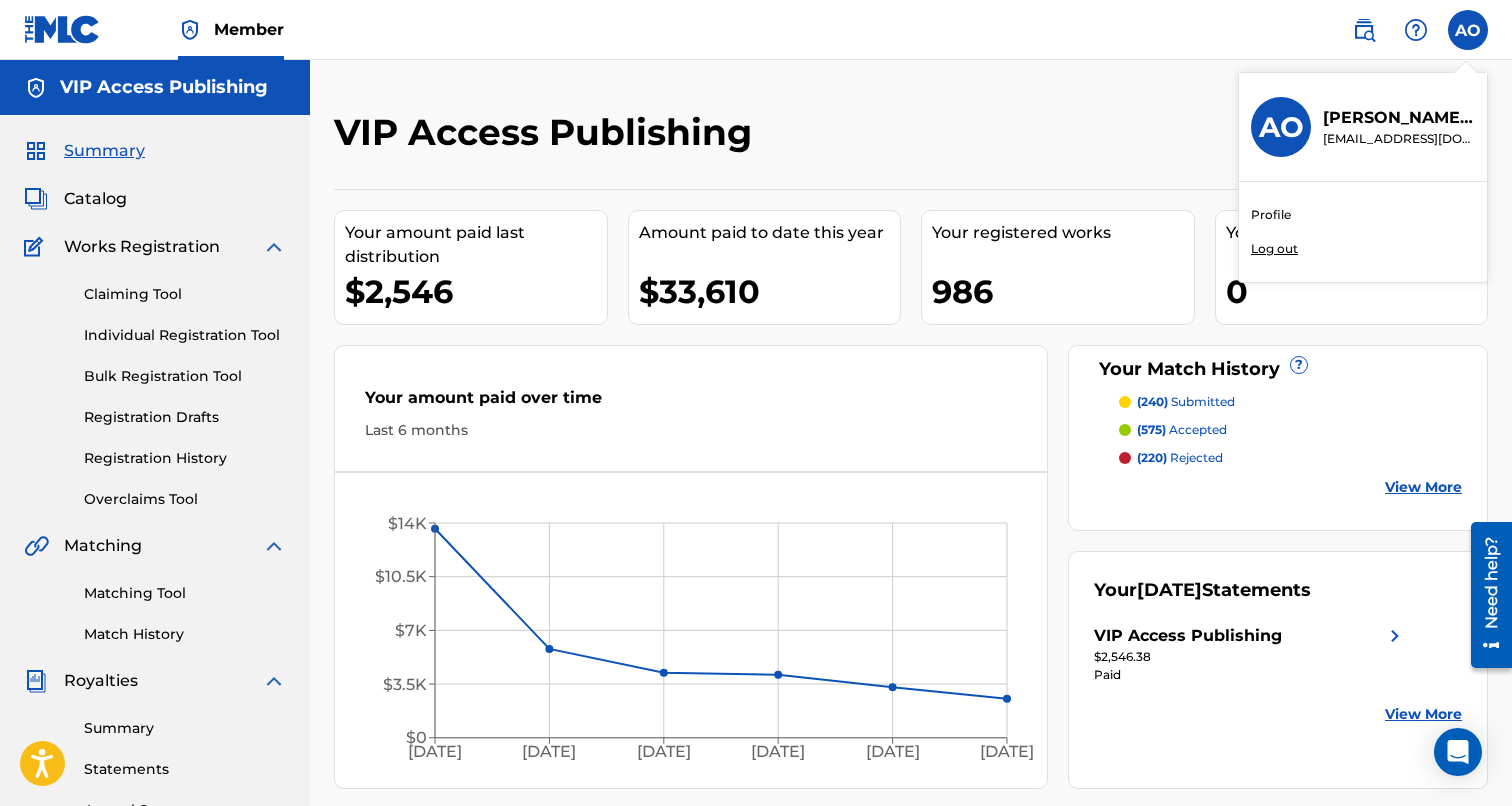 click on "Log out" at bounding box center [1274, 249] 